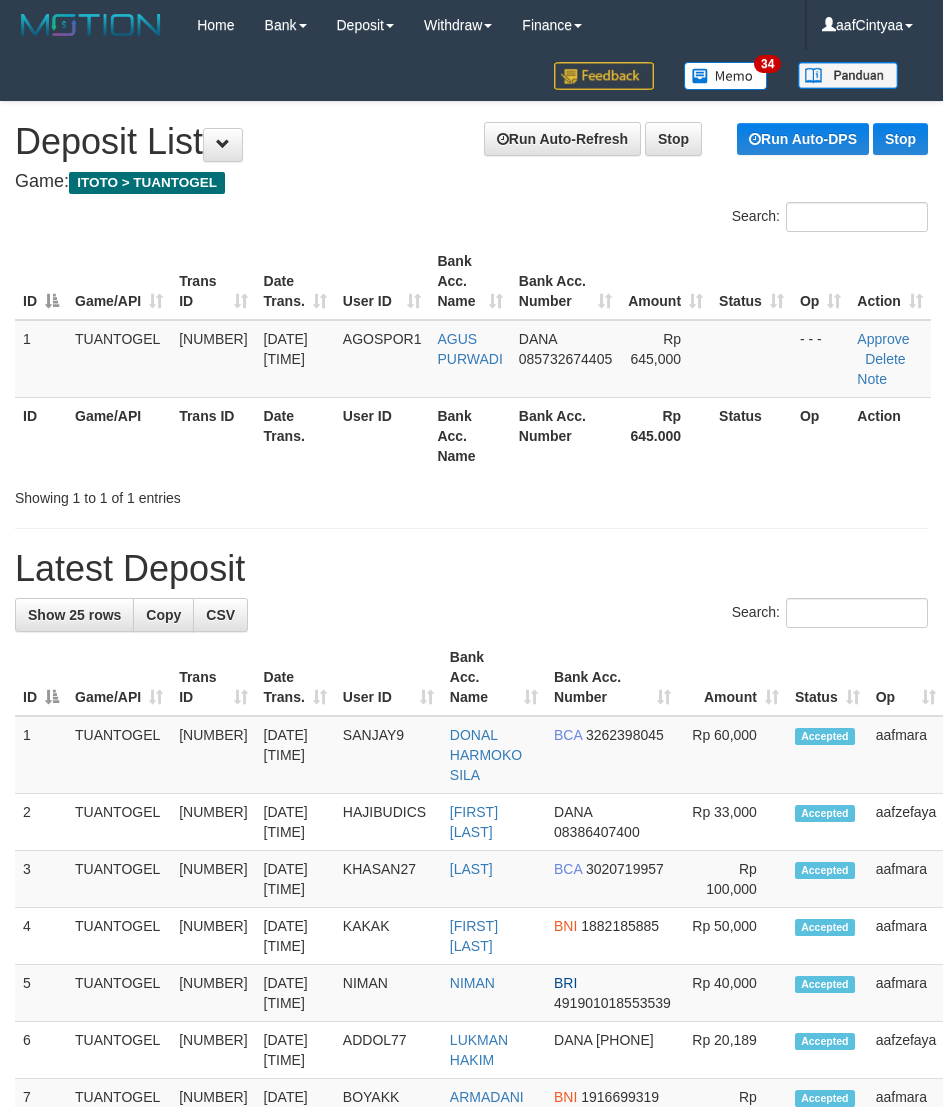 scroll, scrollTop: 0, scrollLeft: 0, axis: both 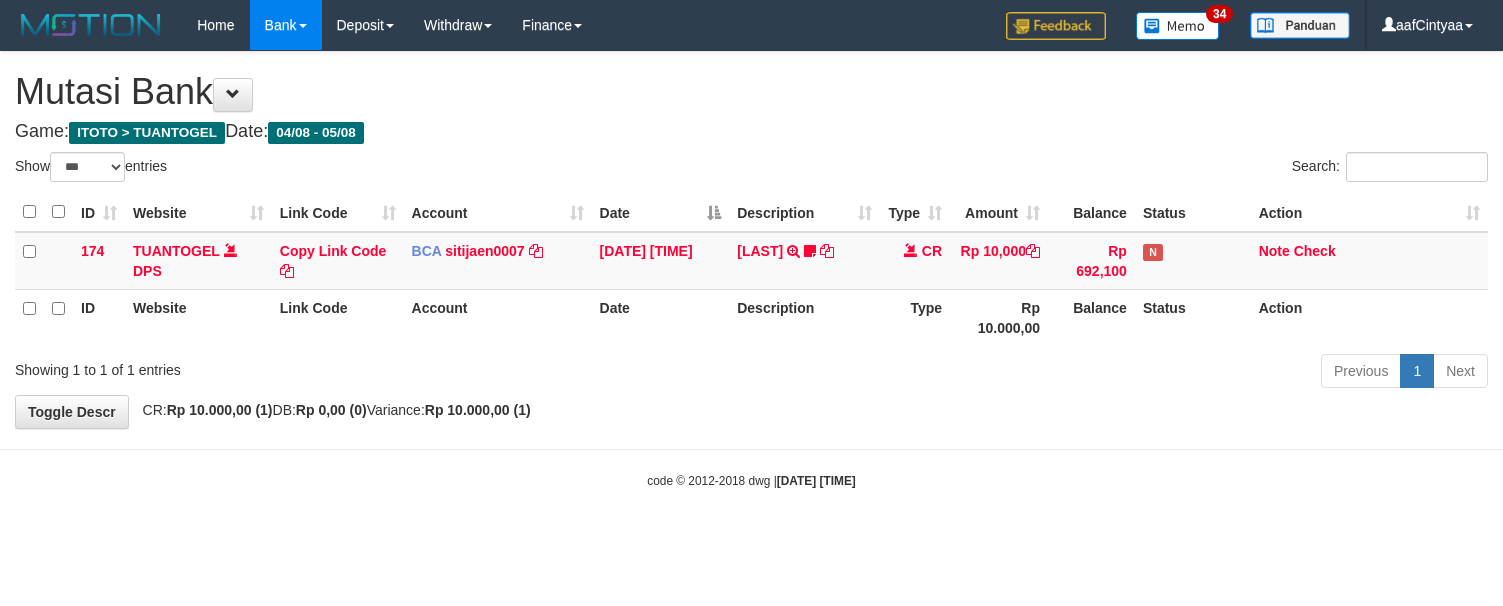 select on "***" 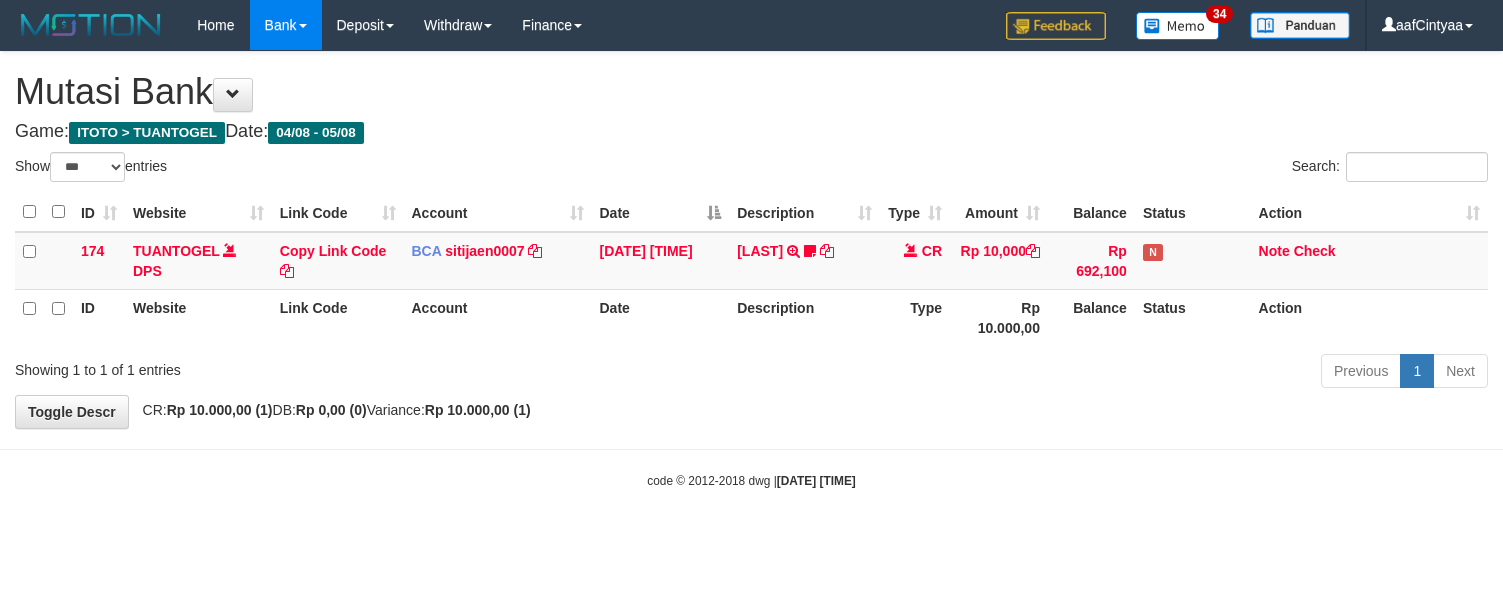 scroll, scrollTop: 0, scrollLeft: 0, axis: both 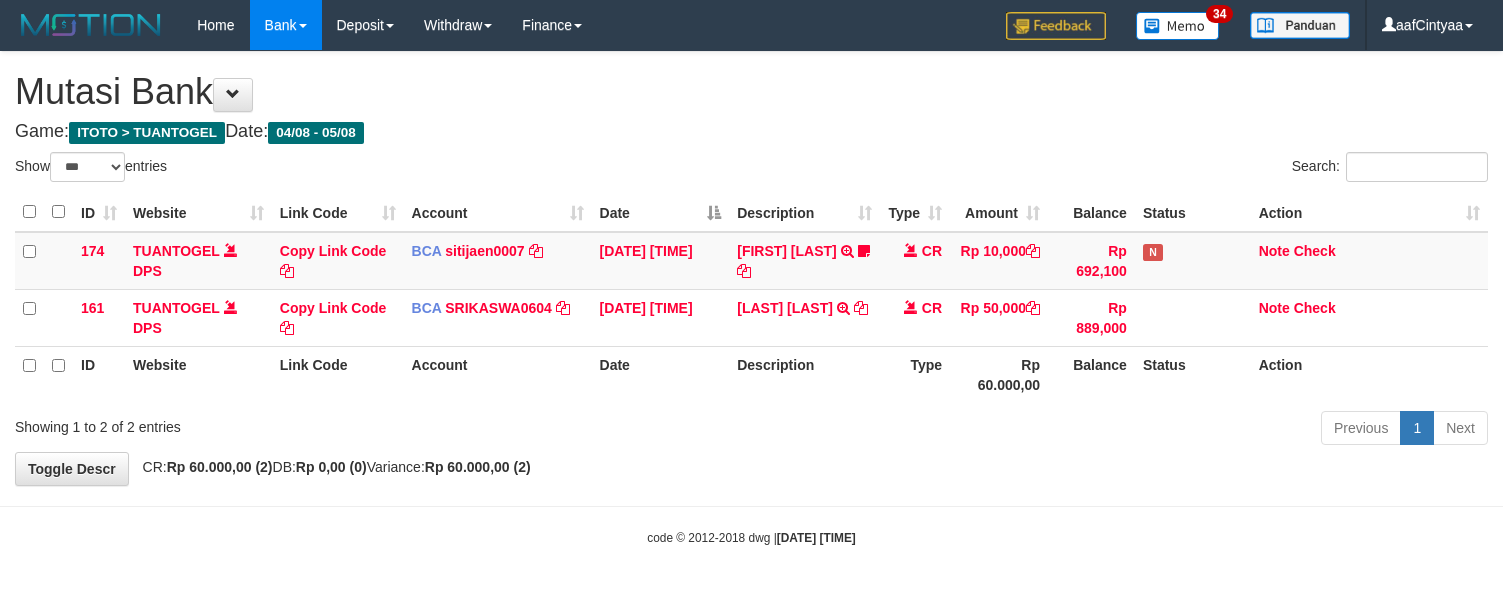 select on "***" 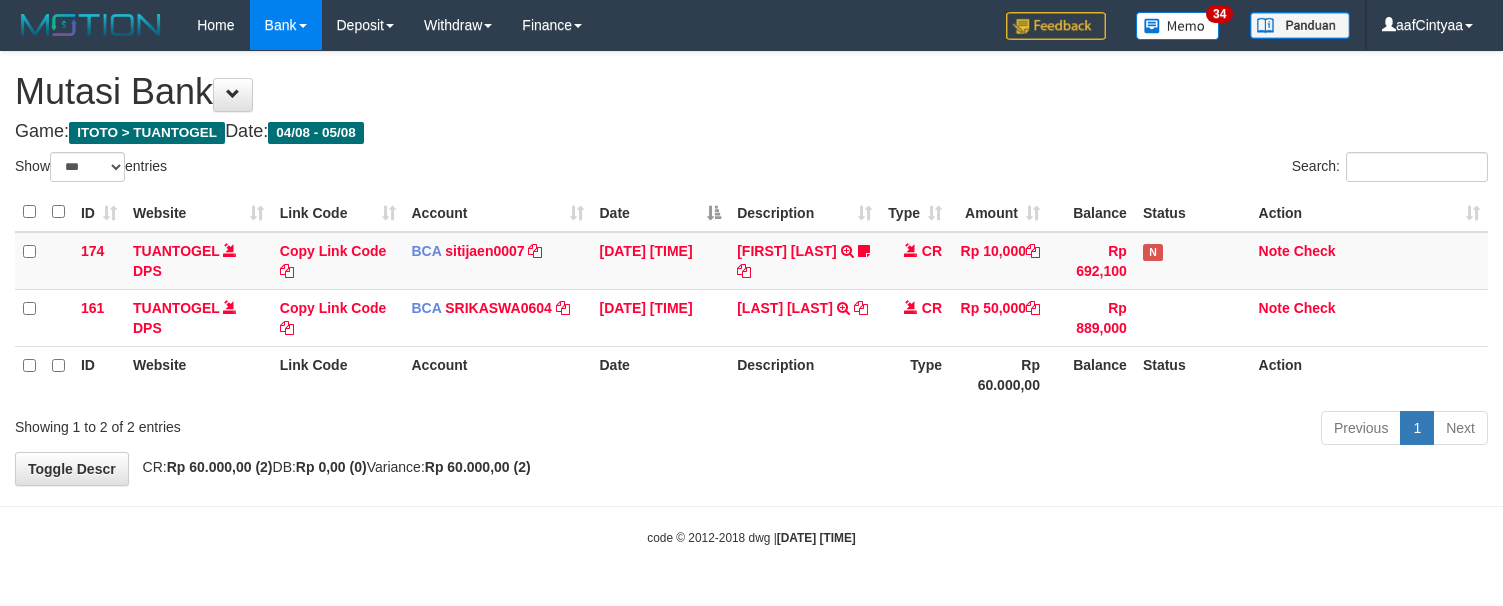 scroll, scrollTop: 0, scrollLeft: 0, axis: both 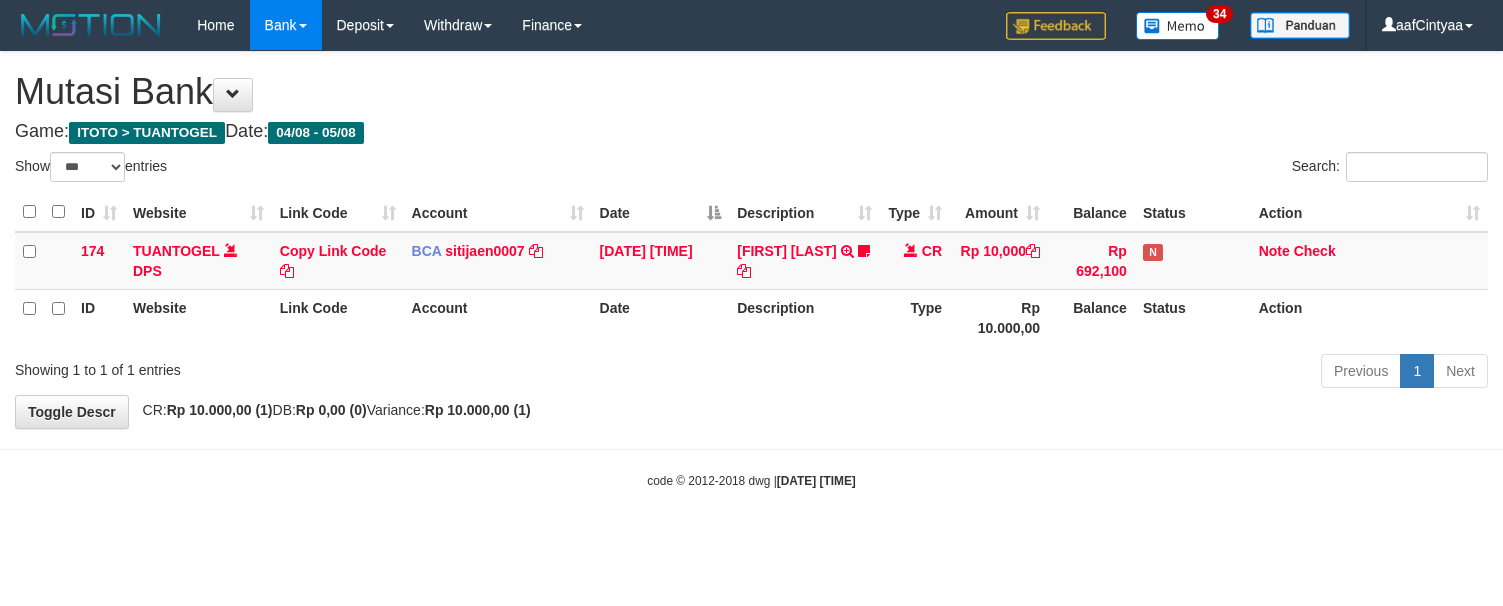 select on "***" 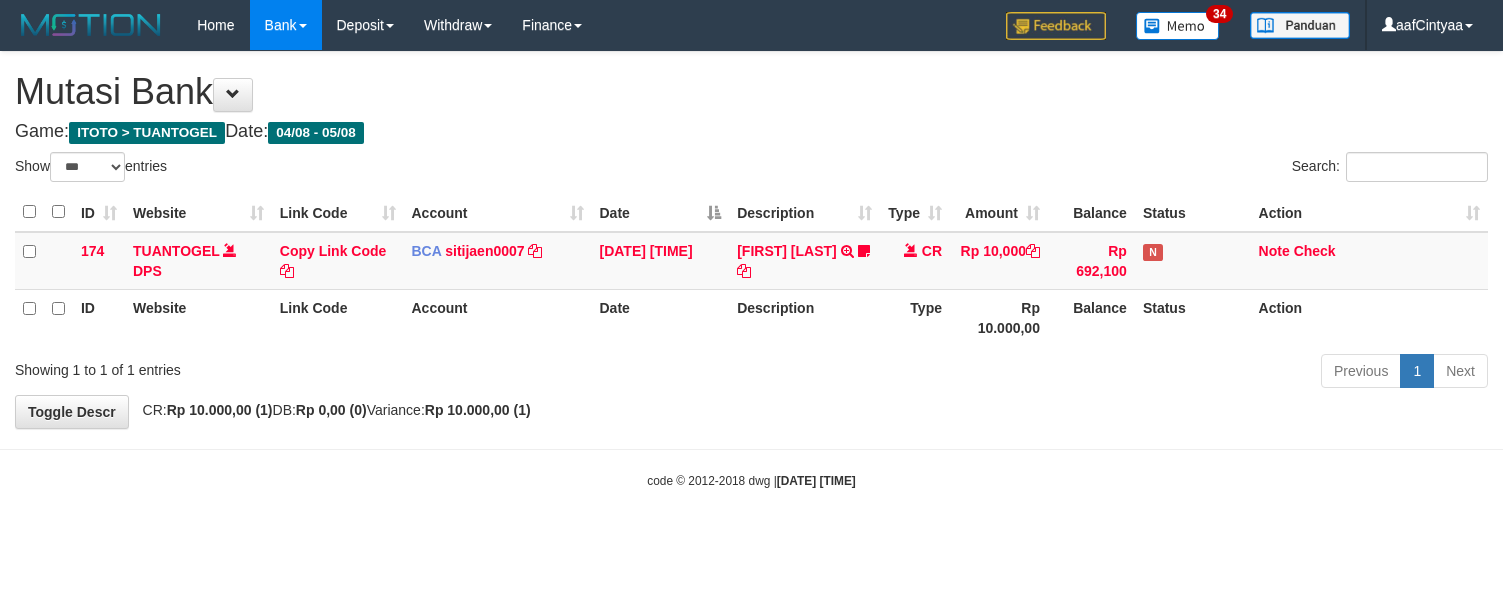 scroll, scrollTop: 0, scrollLeft: 0, axis: both 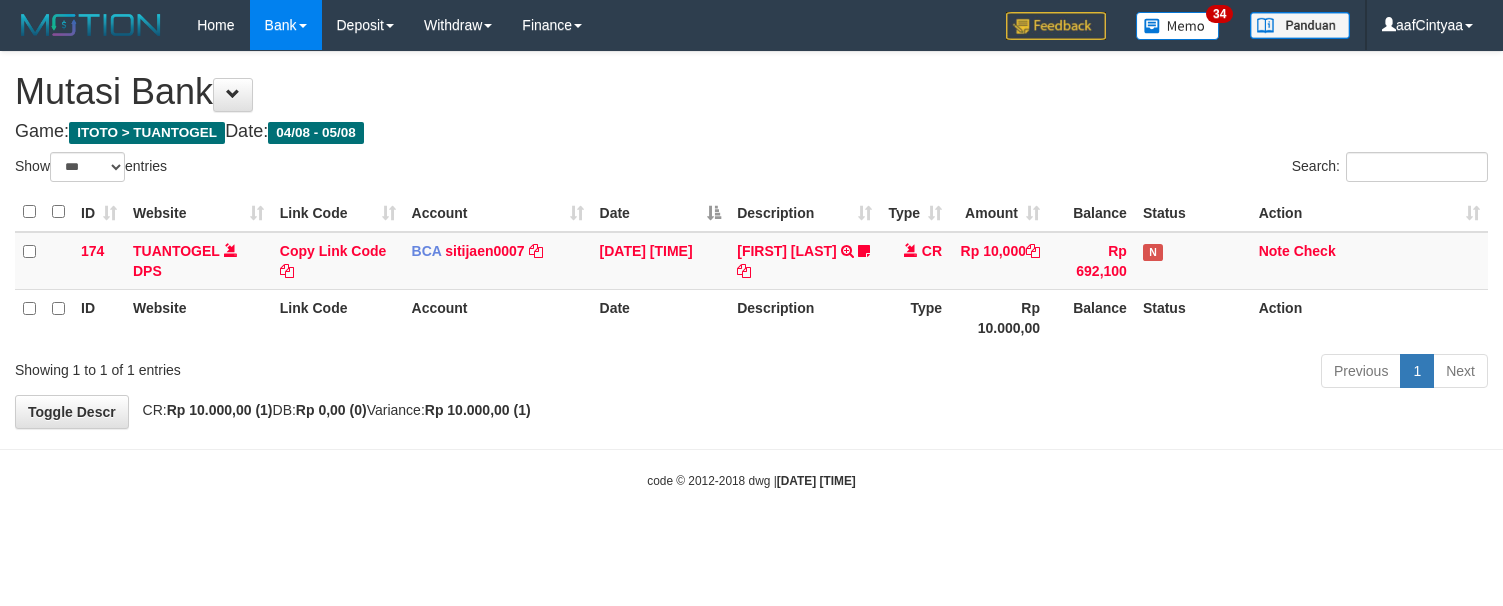 select on "***" 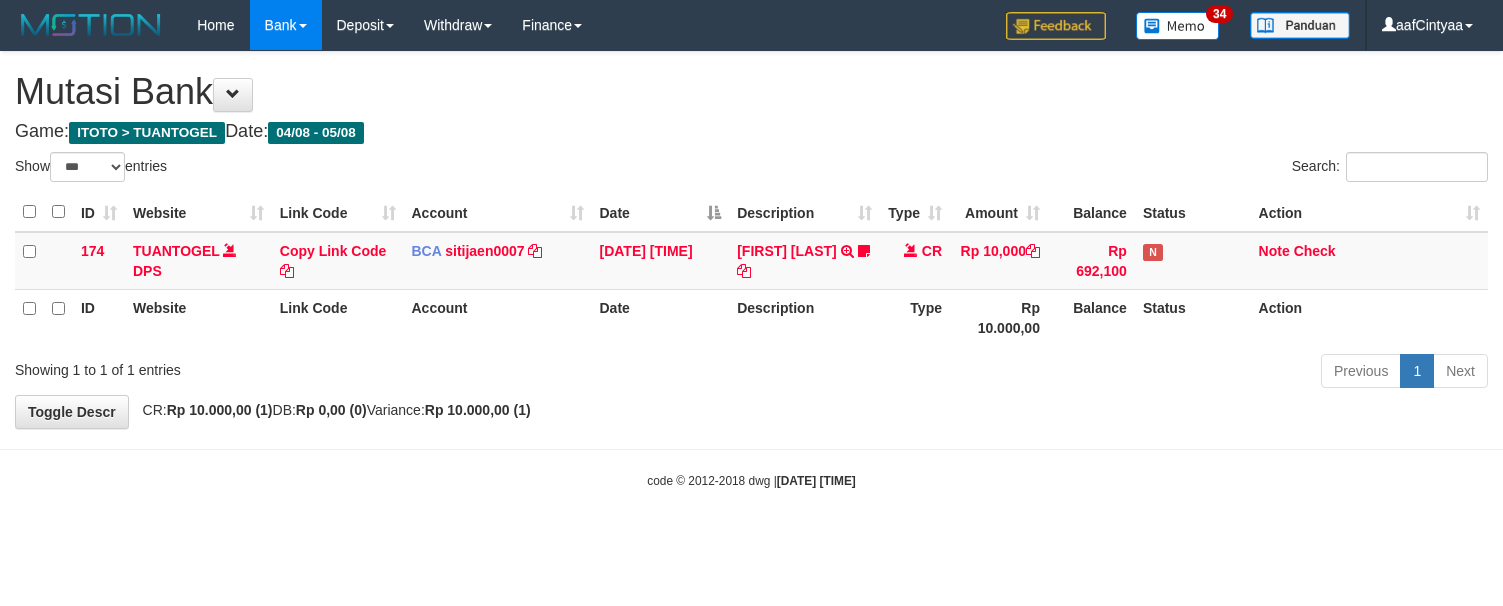 scroll, scrollTop: 0, scrollLeft: 0, axis: both 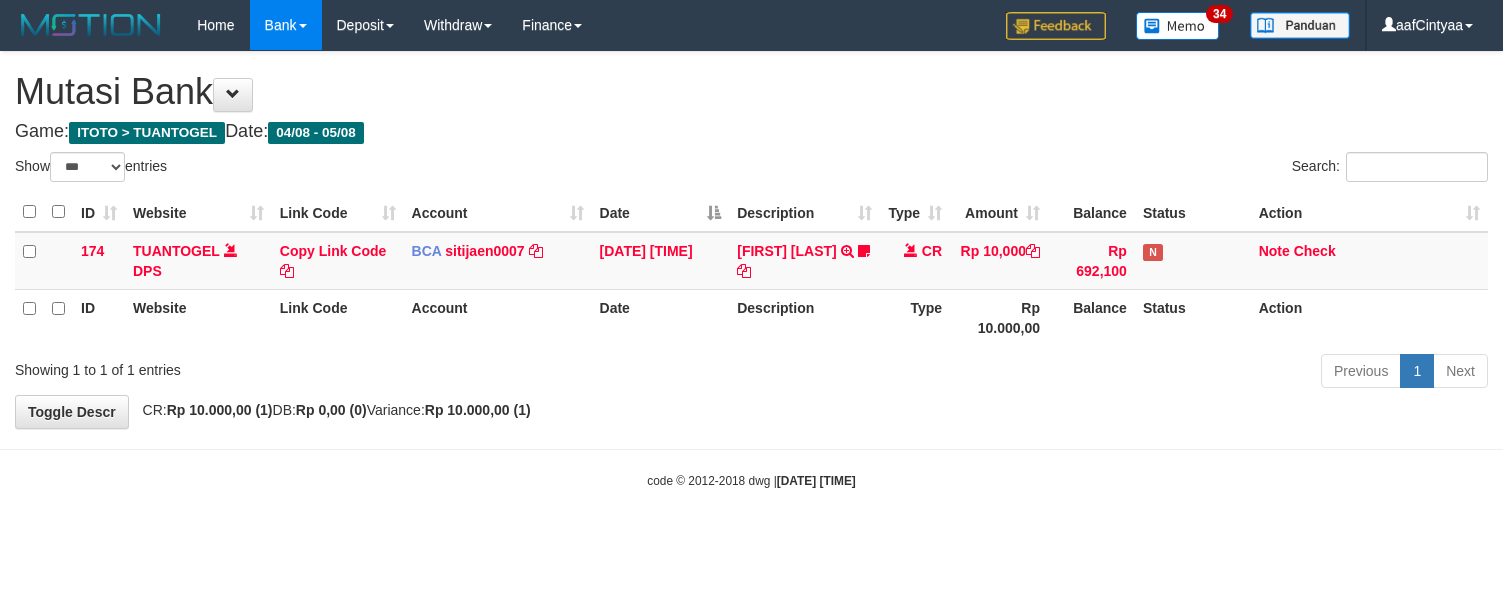 select on "***" 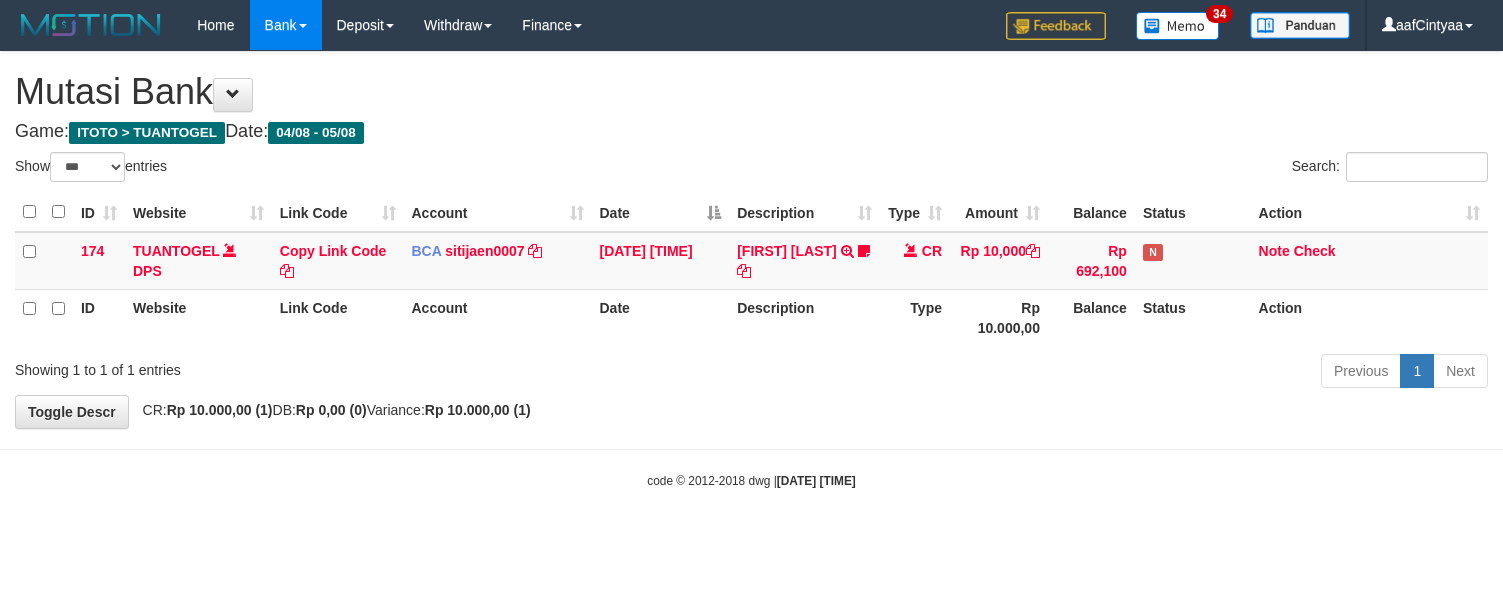 scroll, scrollTop: 0, scrollLeft: 0, axis: both 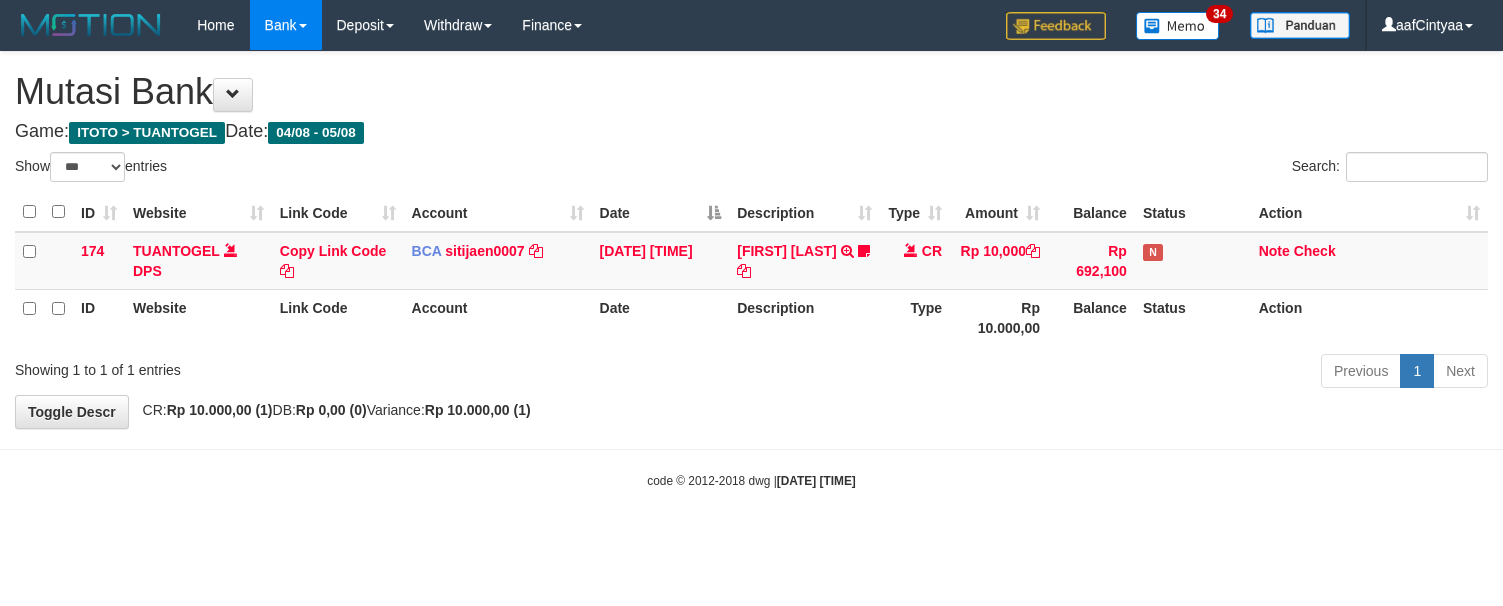 select on "***" 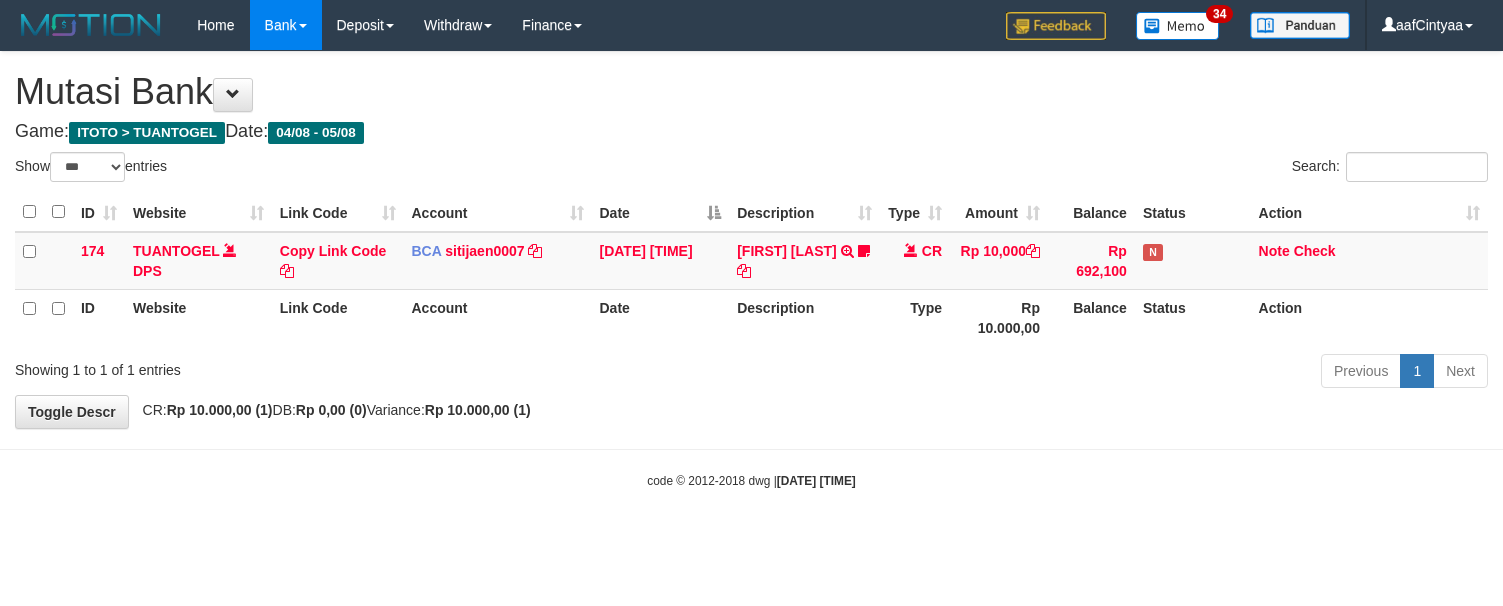 scroll, scrollTop: 0, scrollLeft: 0, axis: both 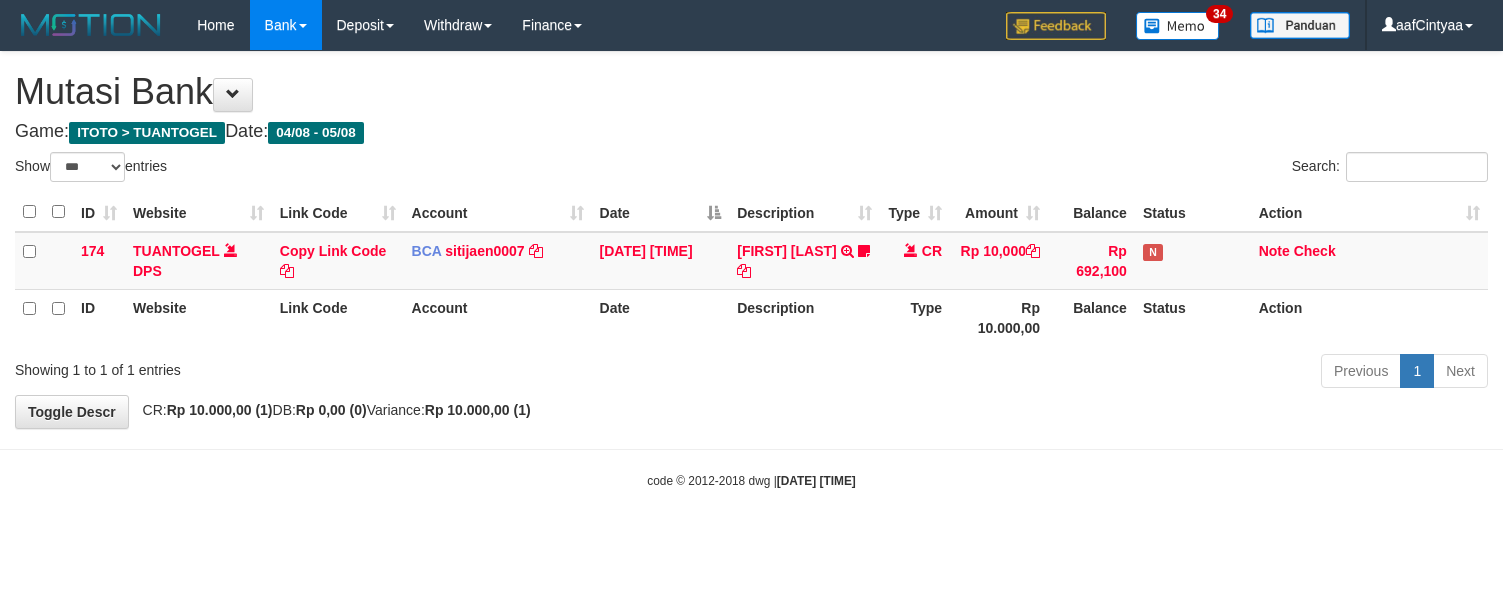select on "***" 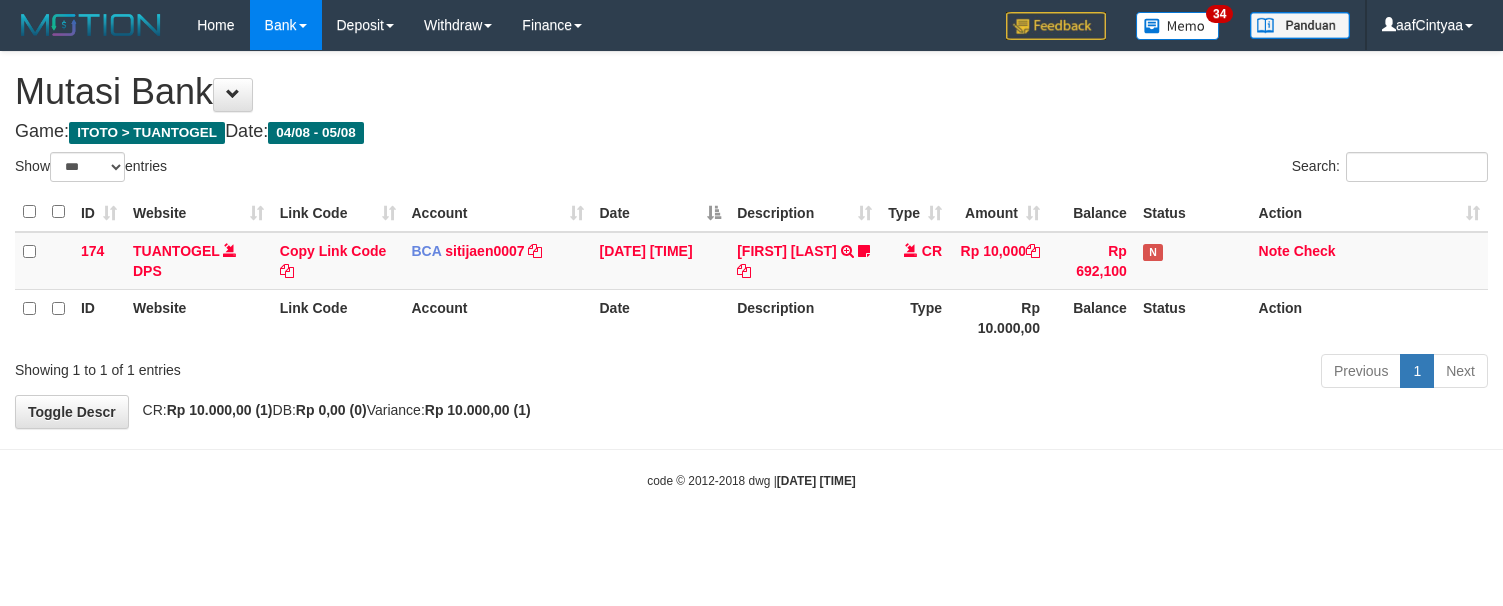 scroll, scrollTop: 0, scrollLeft: 0, axis: both 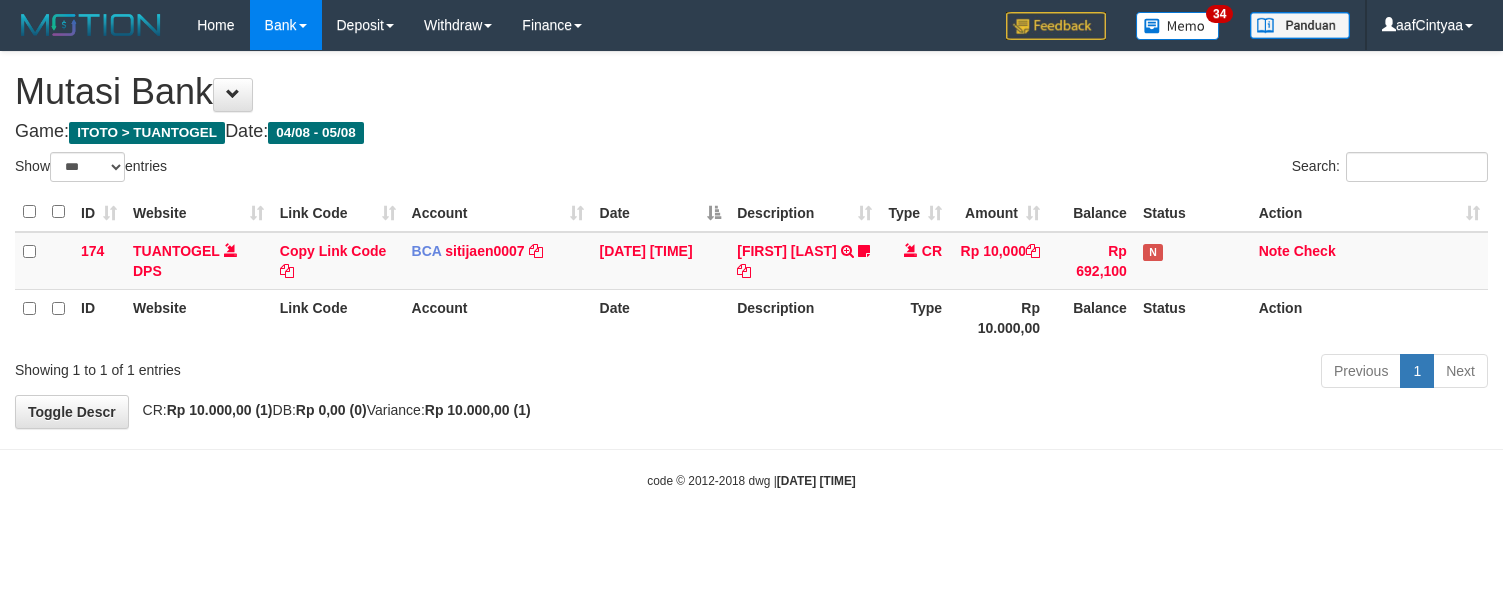 select on "***" 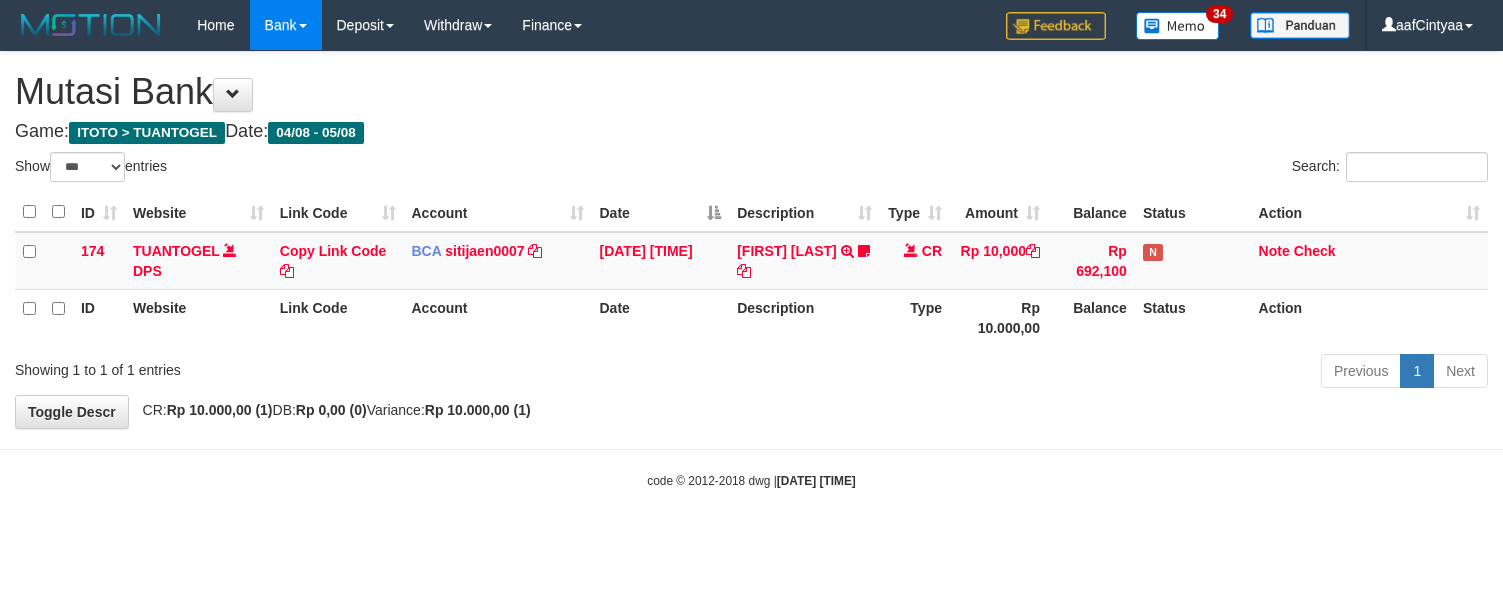 scroll, scrollTop: 0, scrollLeft: 0, axis: both 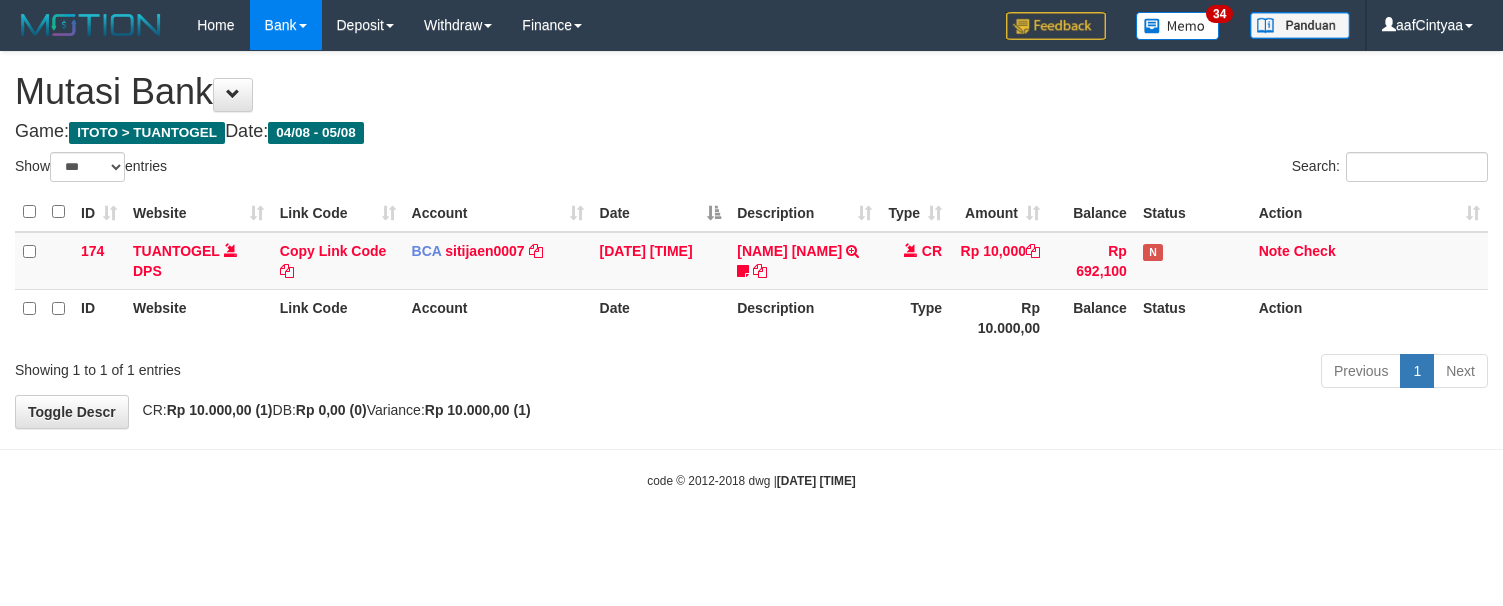select on "***" 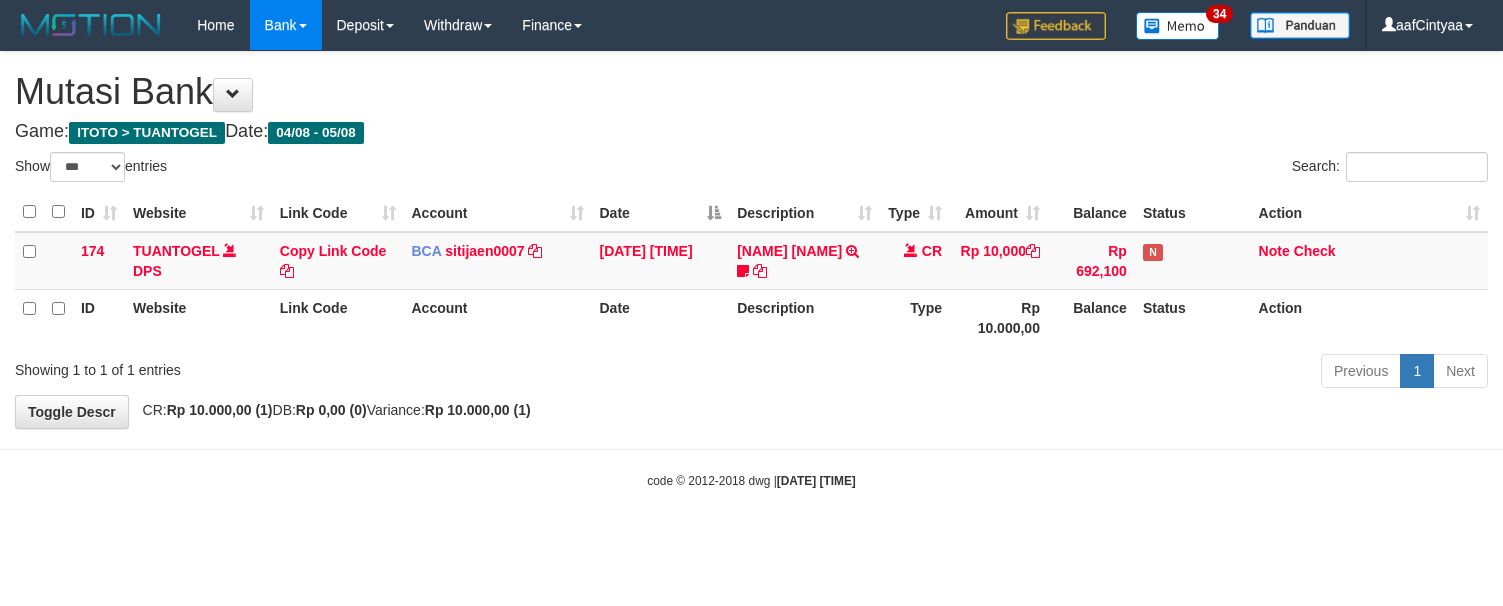 scroll, scrollTop: 0, scrollLeft: 0, axis: both 